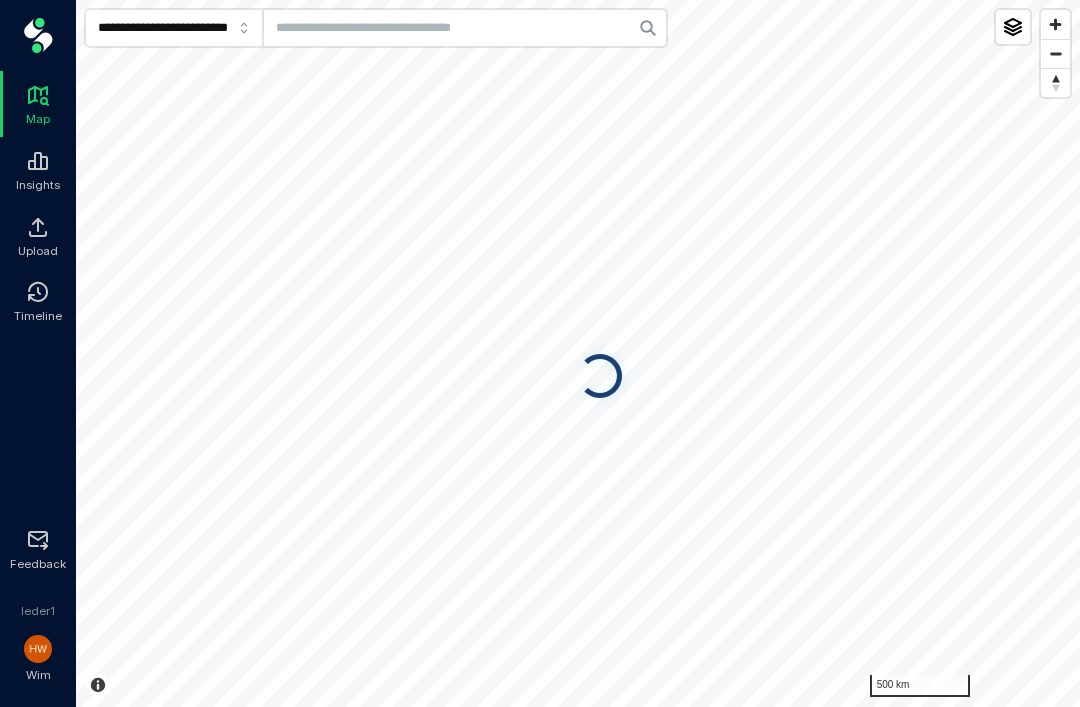 scroll, scrollTop: 64, scrollLeft: 0, axis: vertical 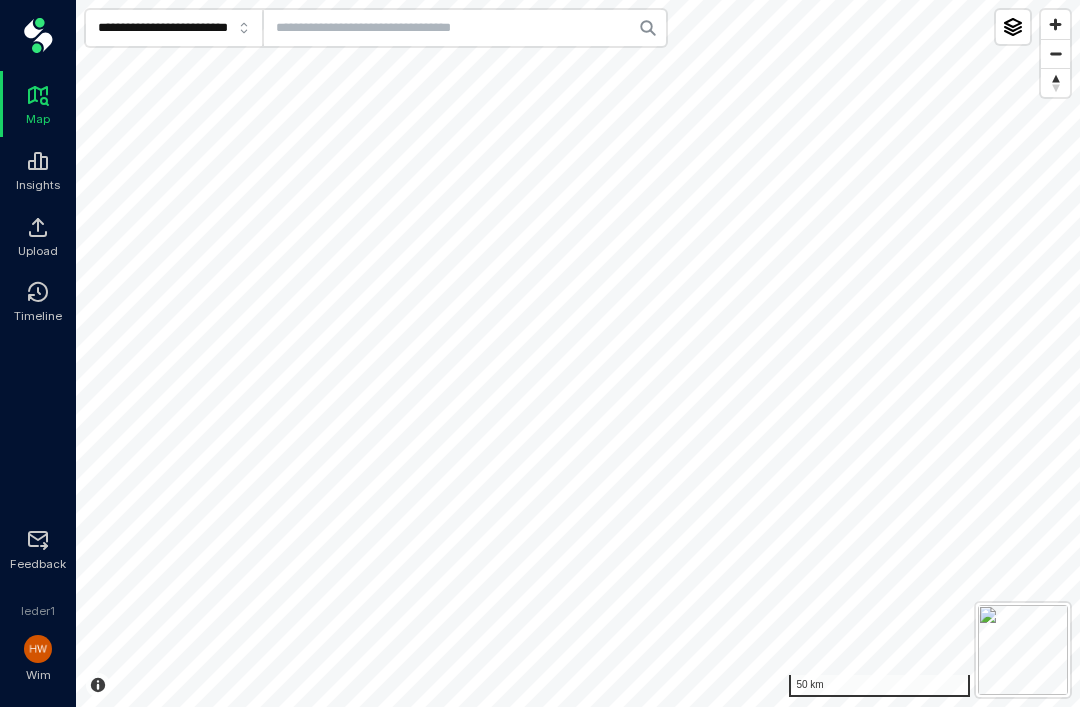 click 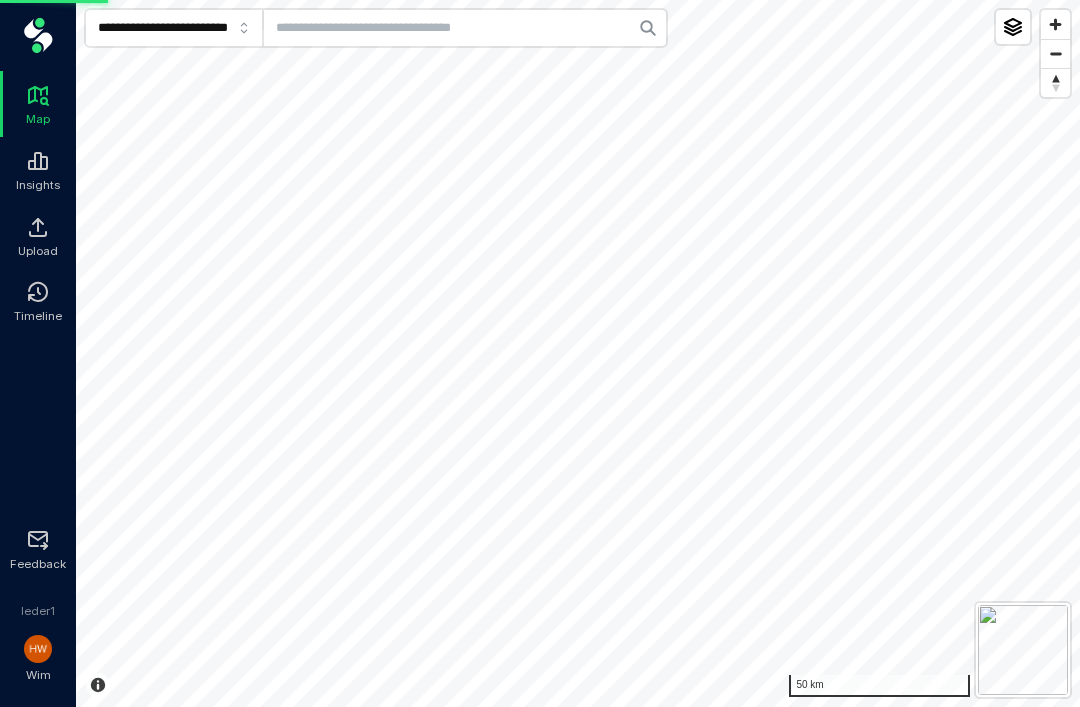 scroll, scrollTop: 0, scrollLeft: 0, axis: both 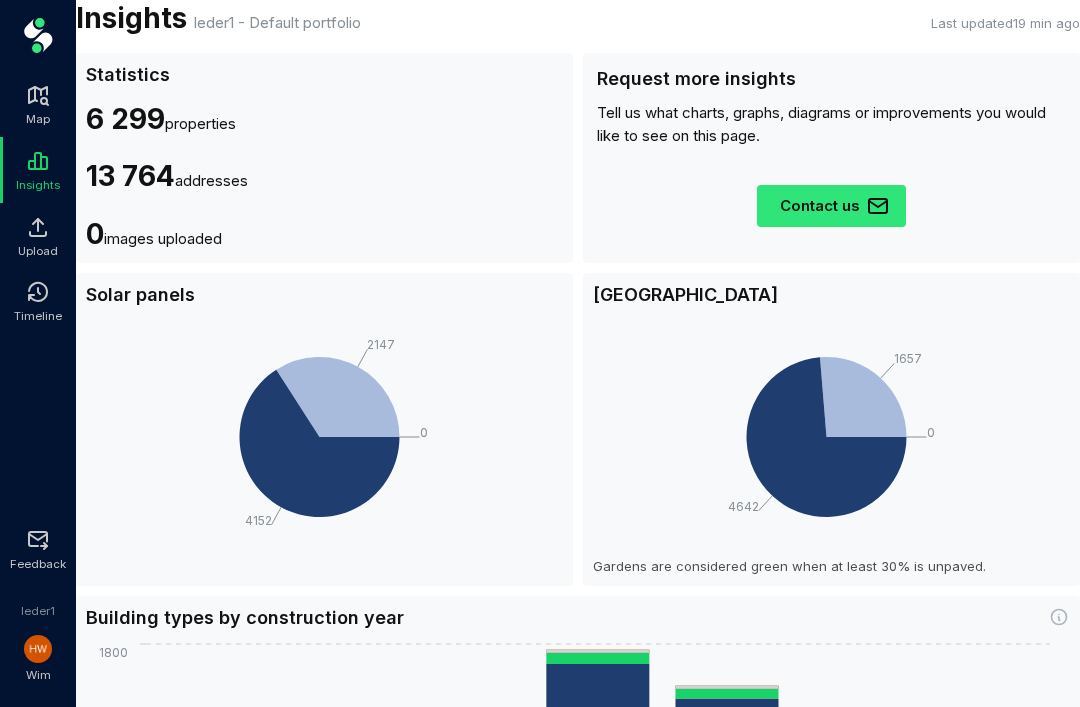 click 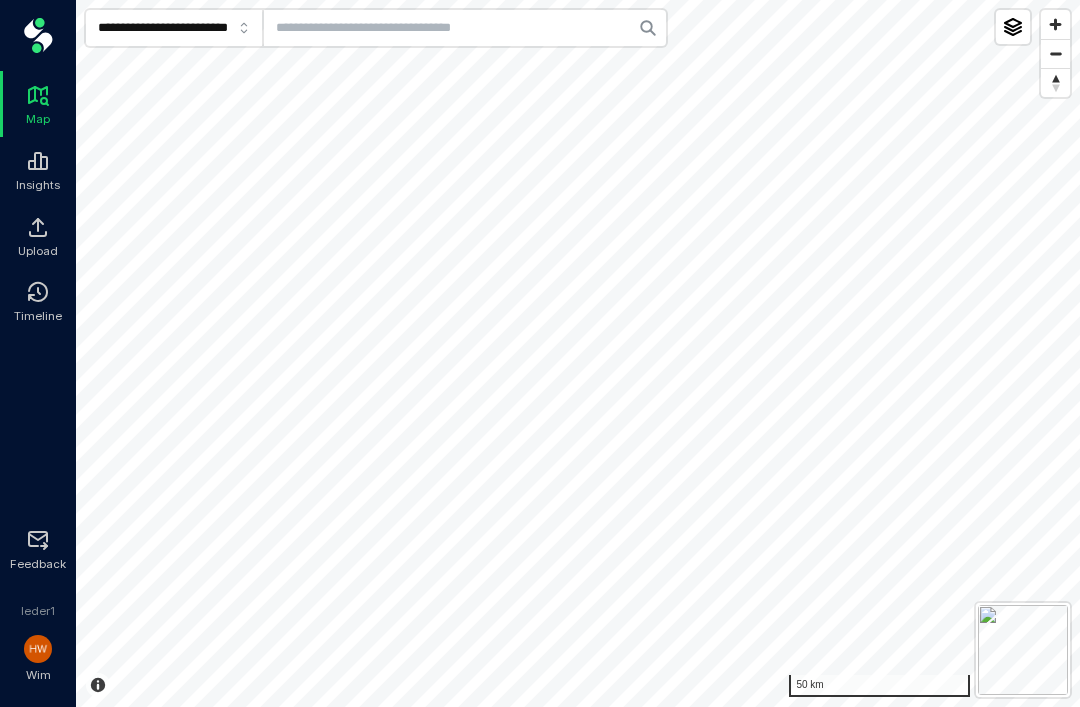 click at bounding box center [465, 28] 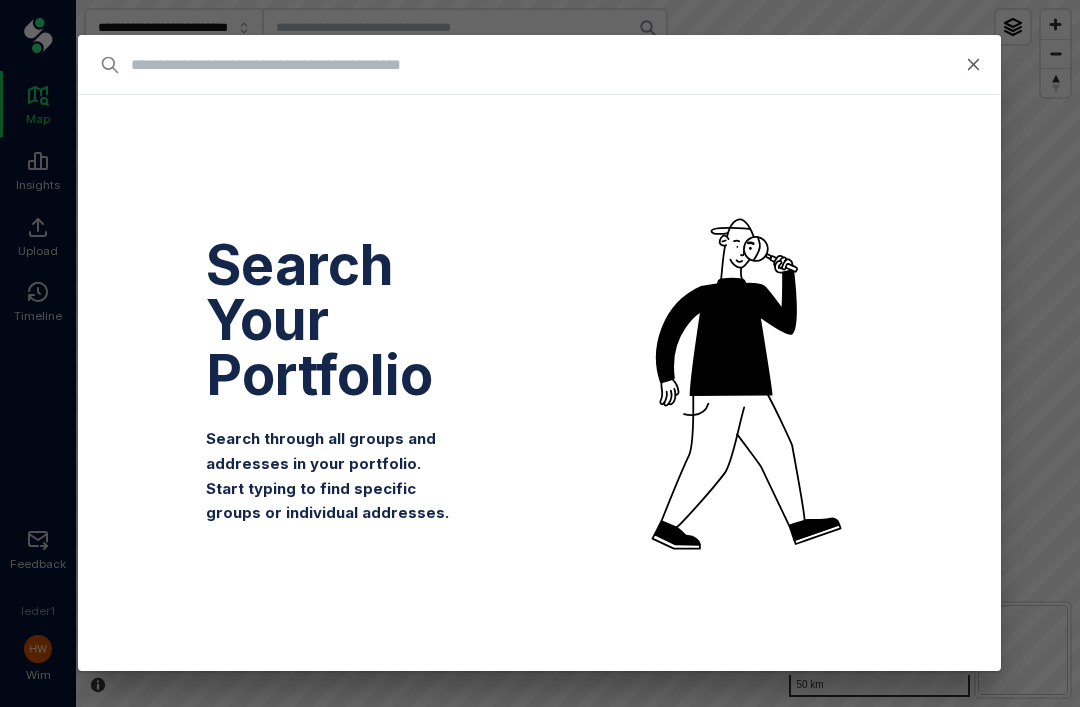 click at bounding box center (442, 65) 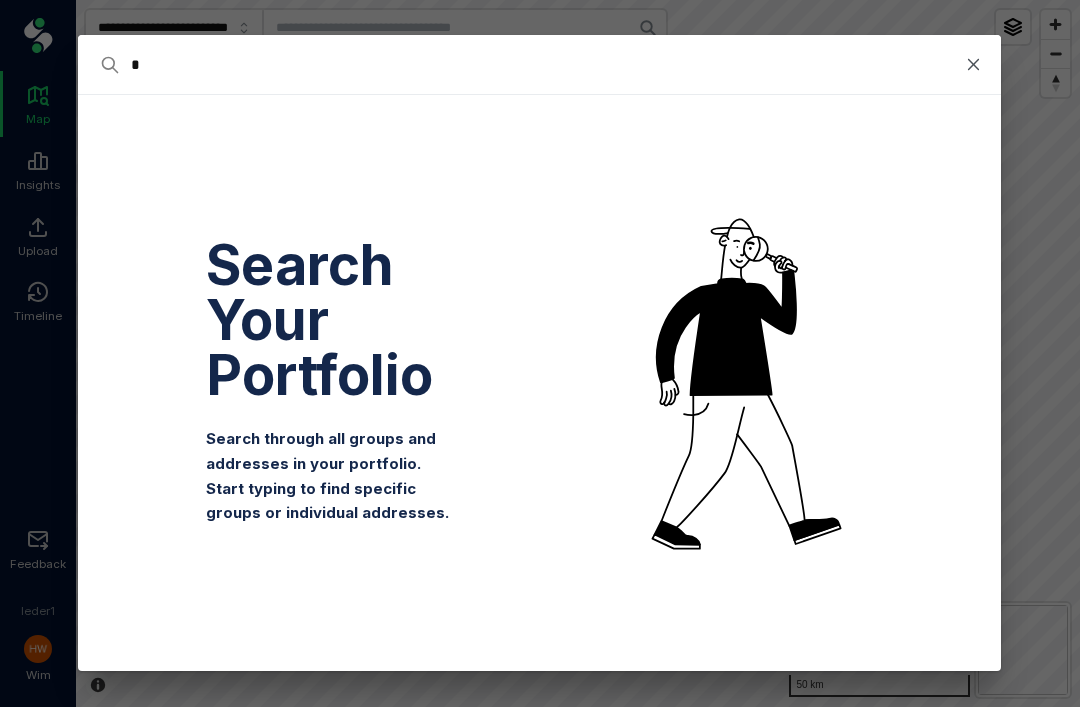 type on "*" 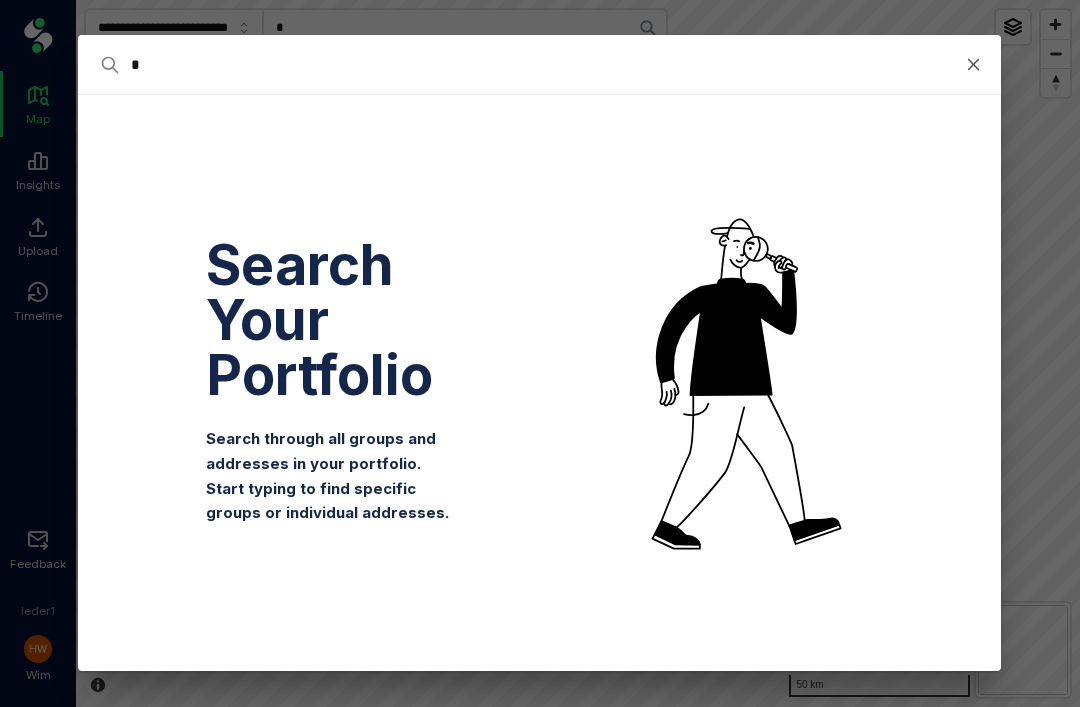 type on "**" 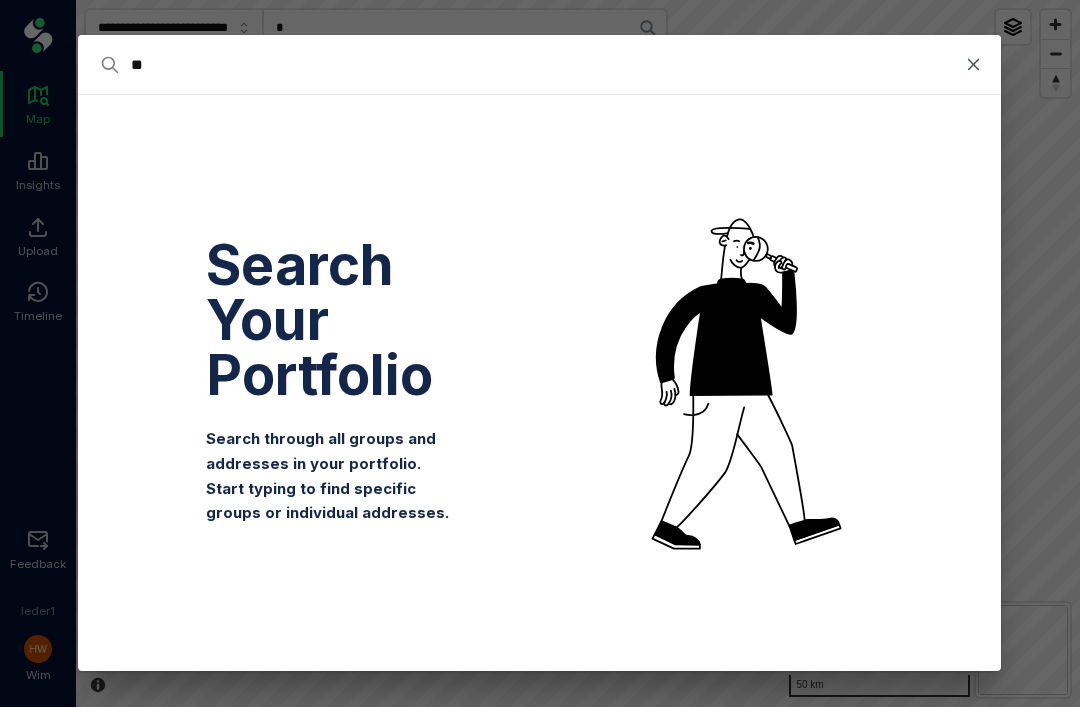 type on "**" 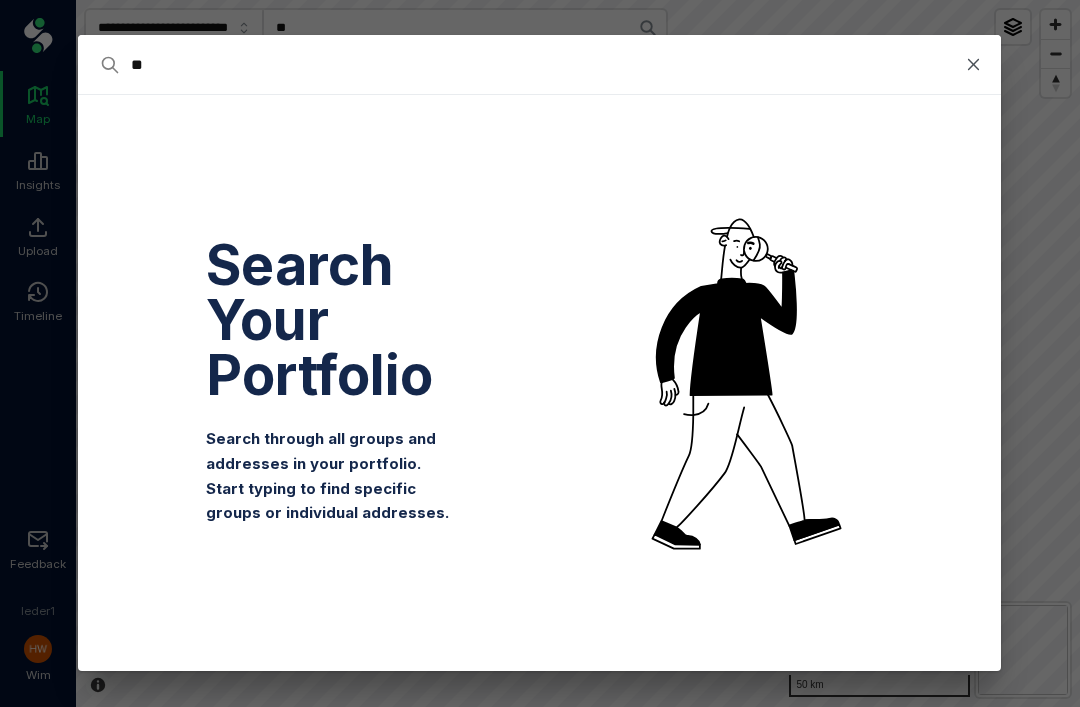 type on "***" 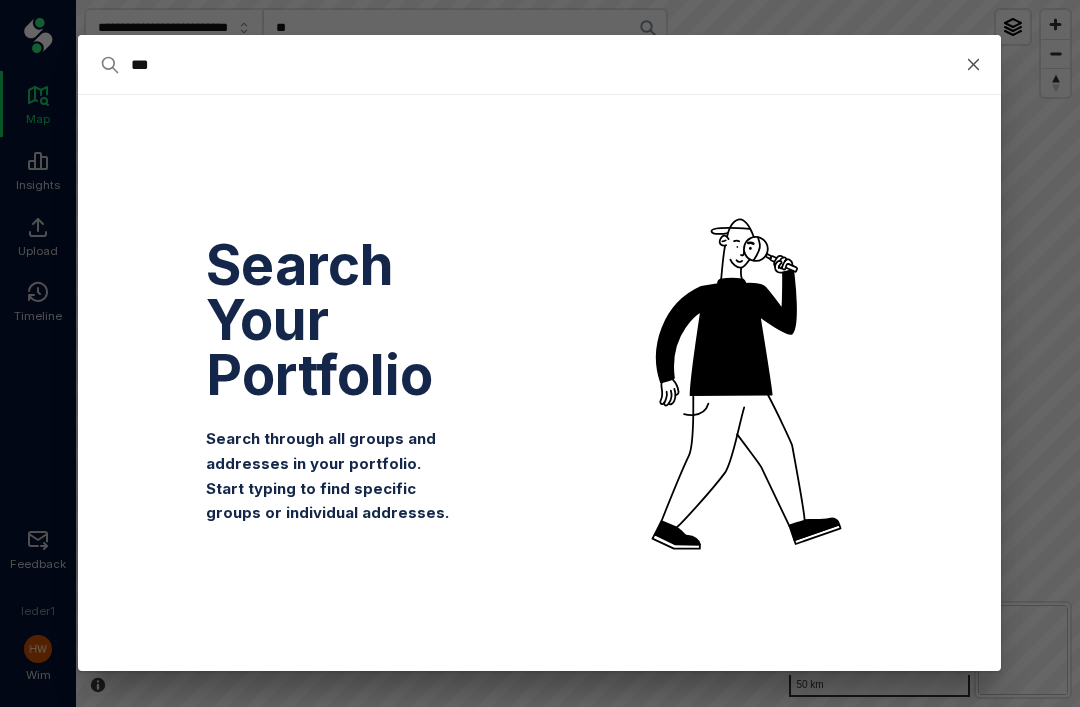 type on "***" 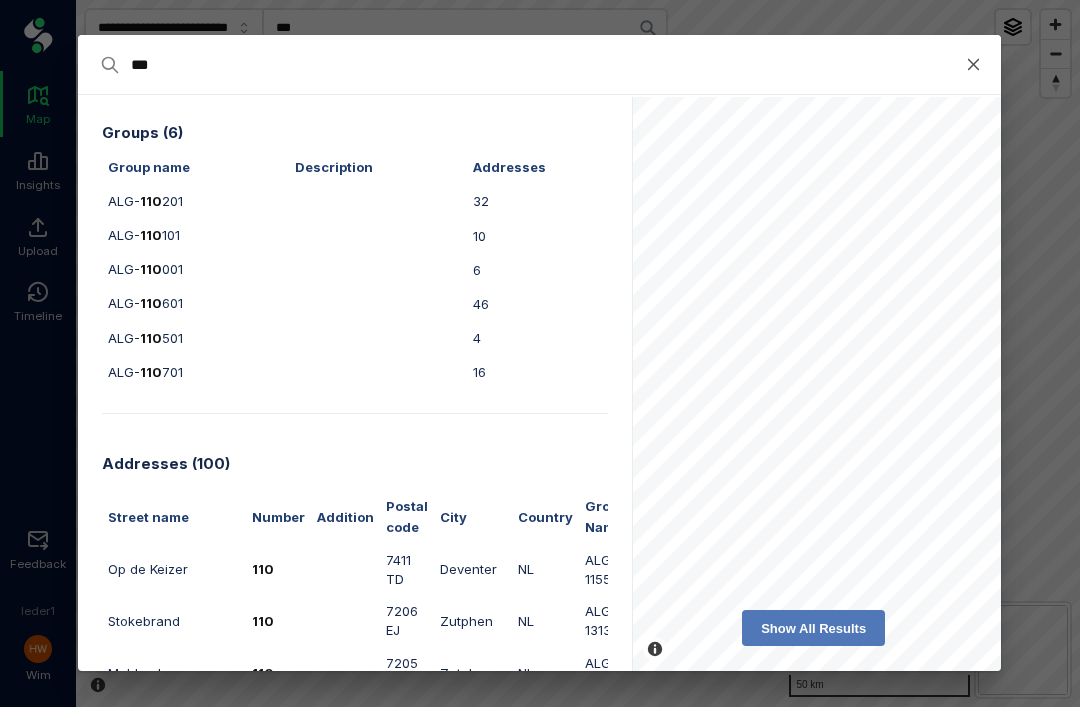 type on "****" 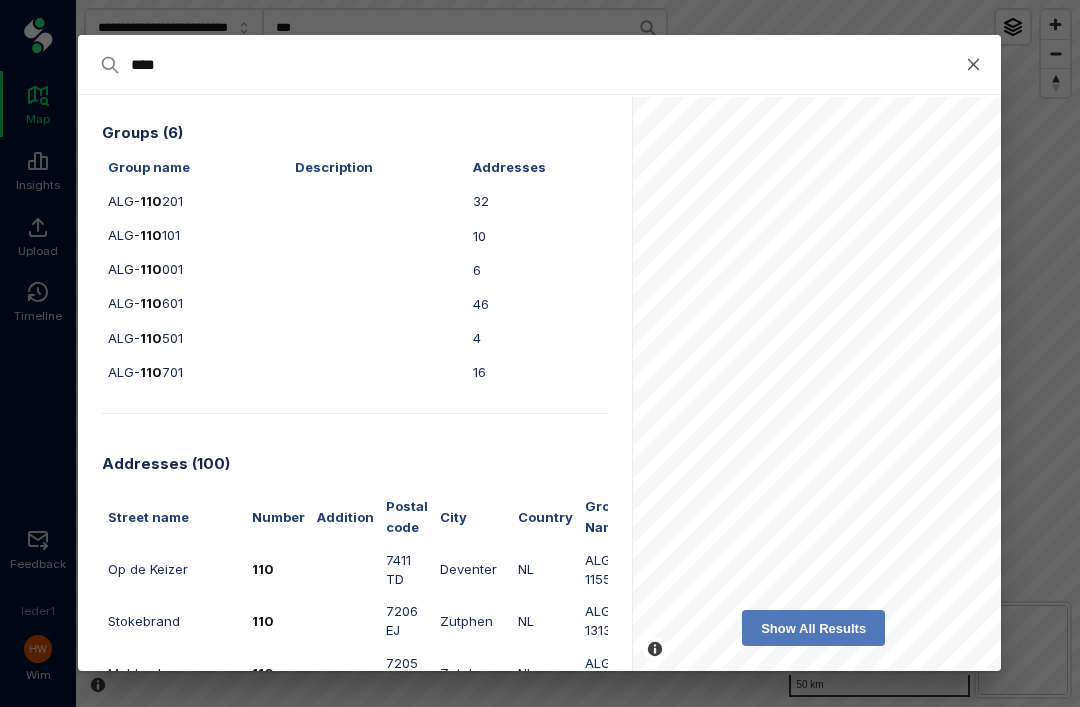 type on "****" 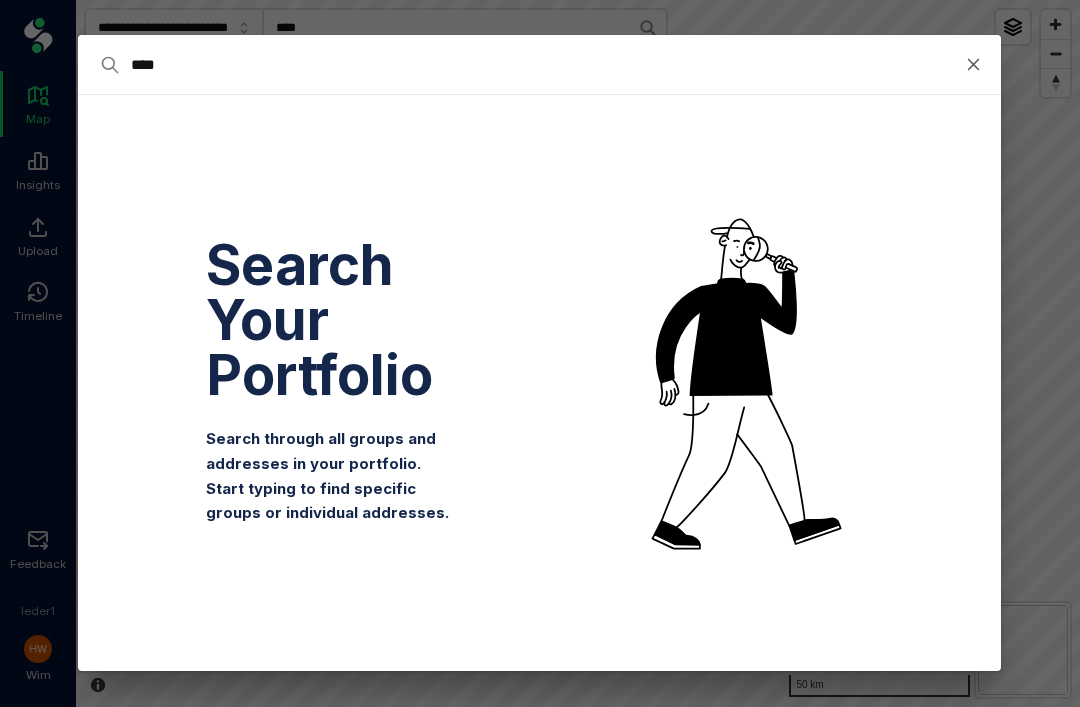 type on "*****" 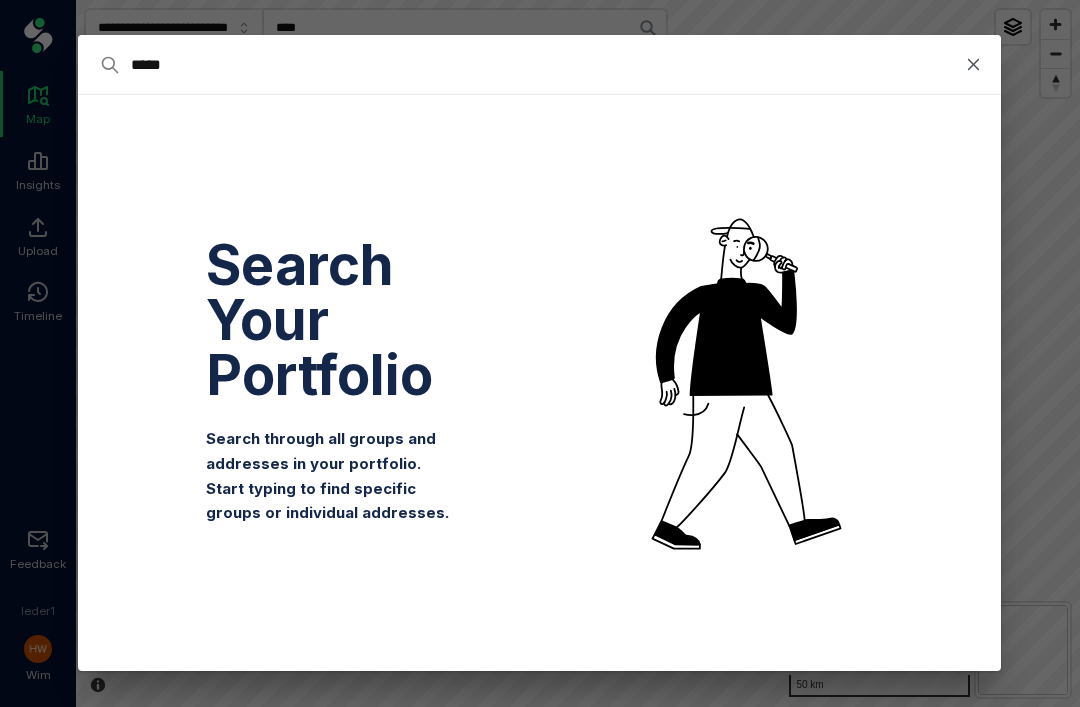 type on "*****" 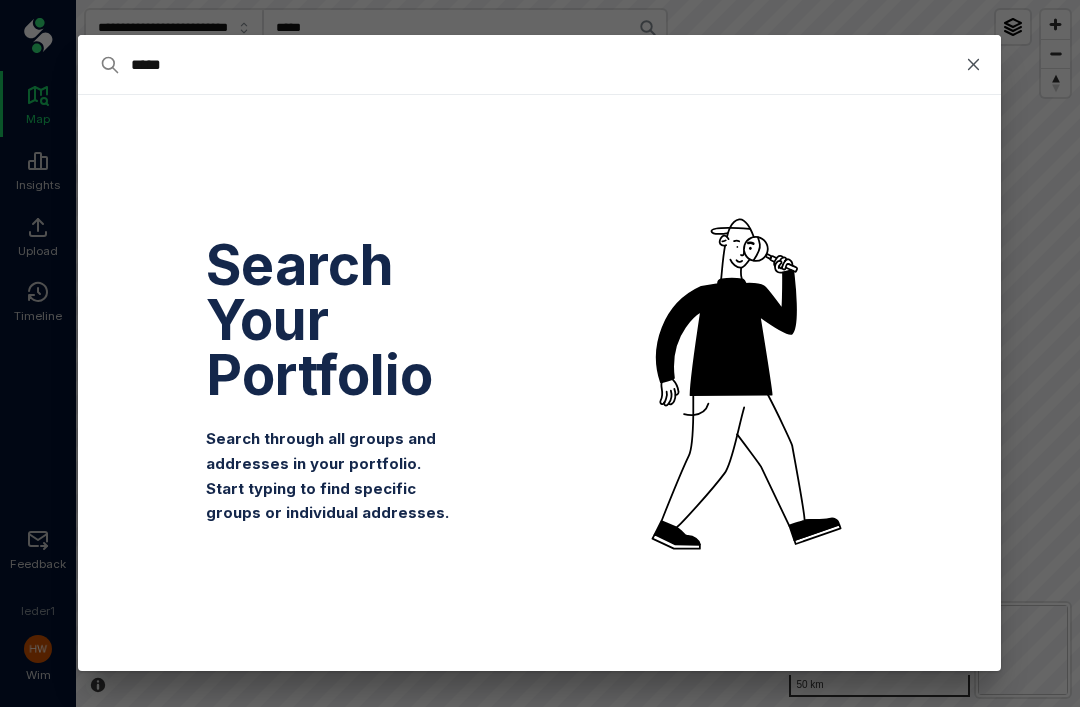 type on "******" 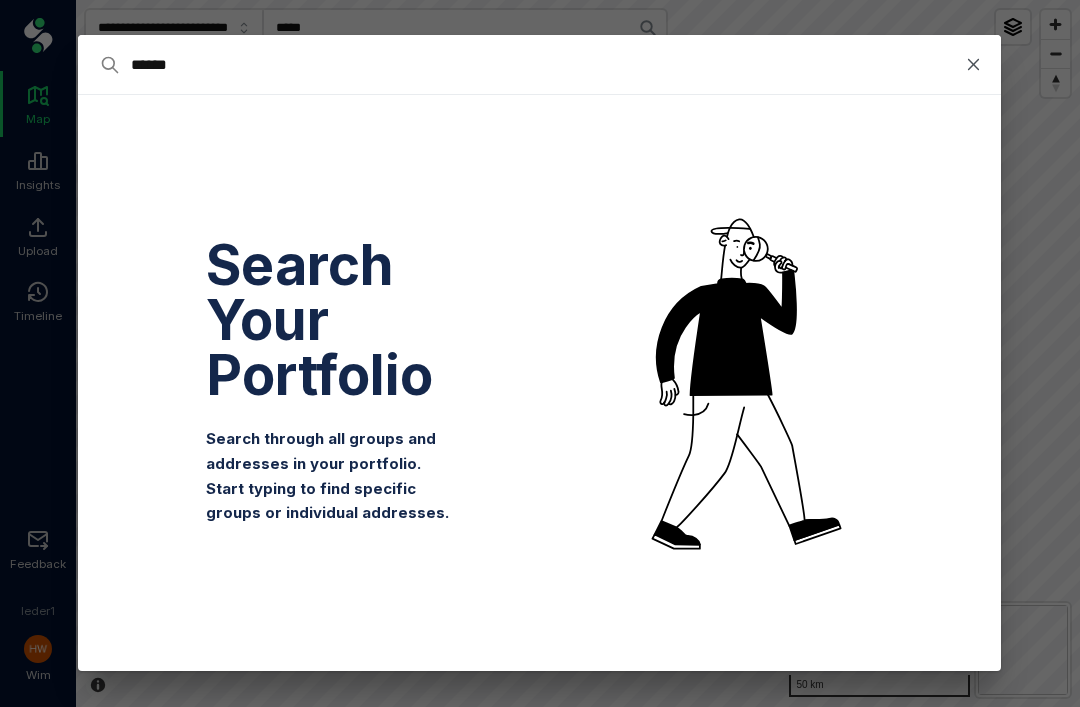 type on "******" 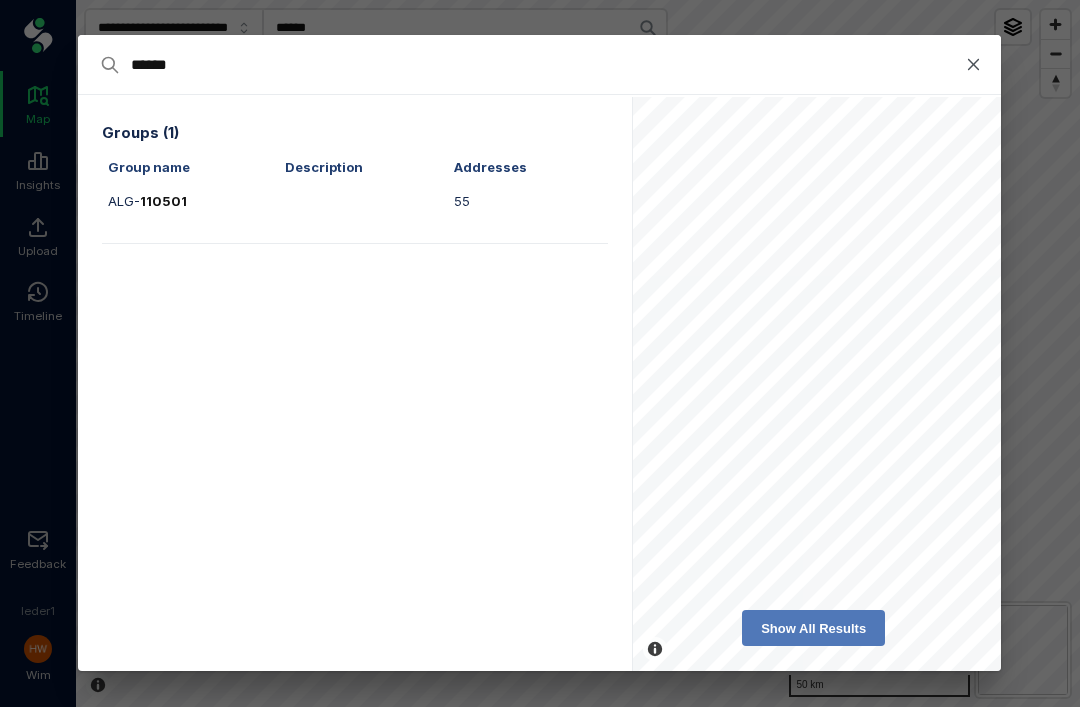 type on "******" 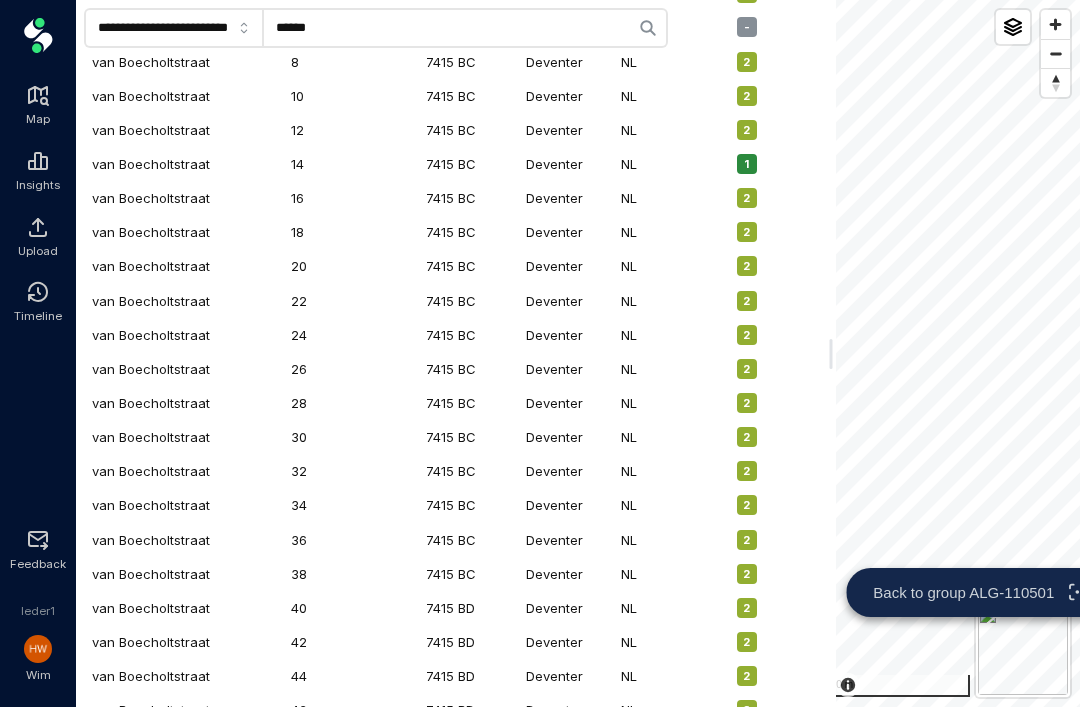 scroll, scrollTop: 1482, scrollLeft: 0, axis: vertical 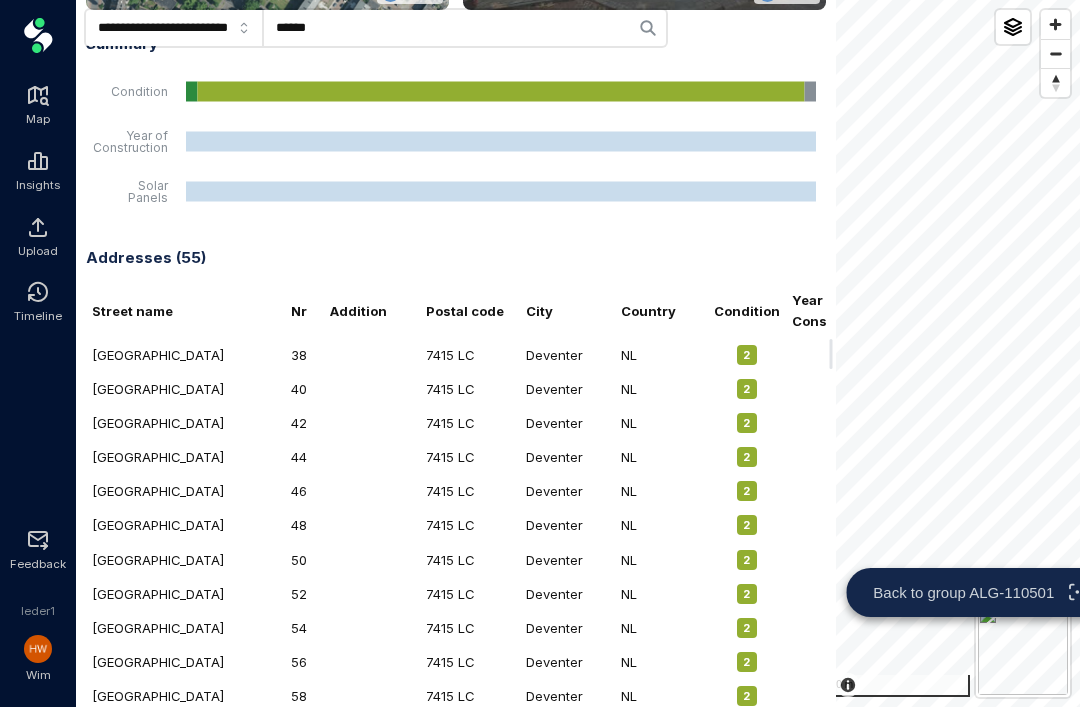 click on "2011" at bounding box center [861, 457] 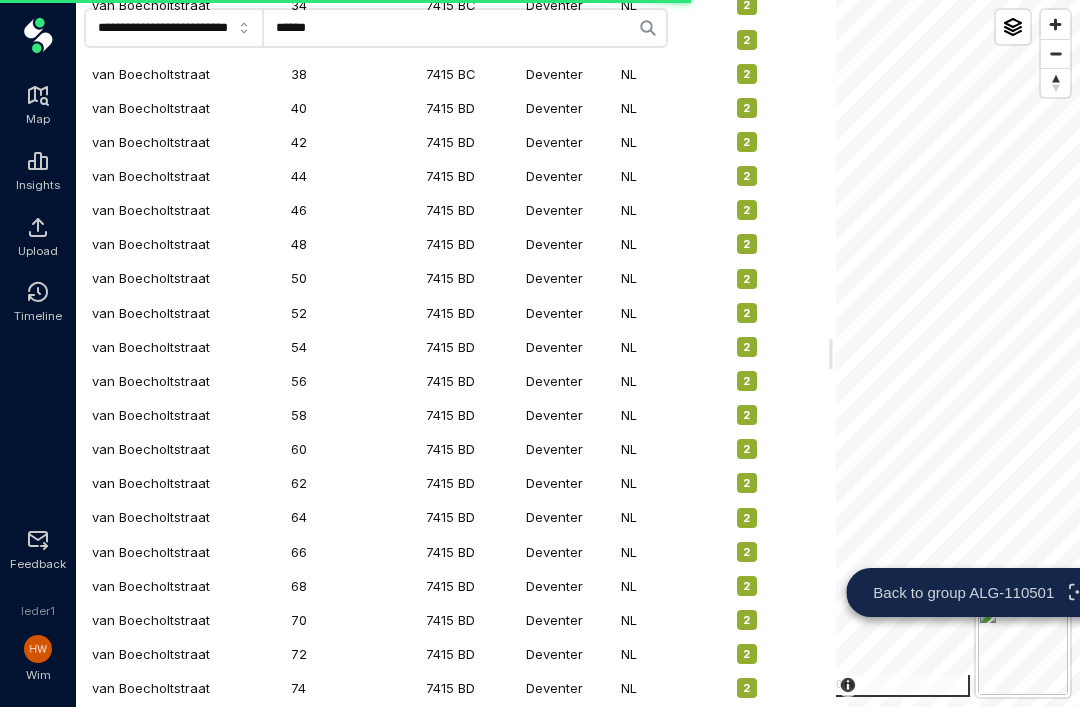 scroll, scrollTop: 1981, scrollLeft: 0, axis: vertical 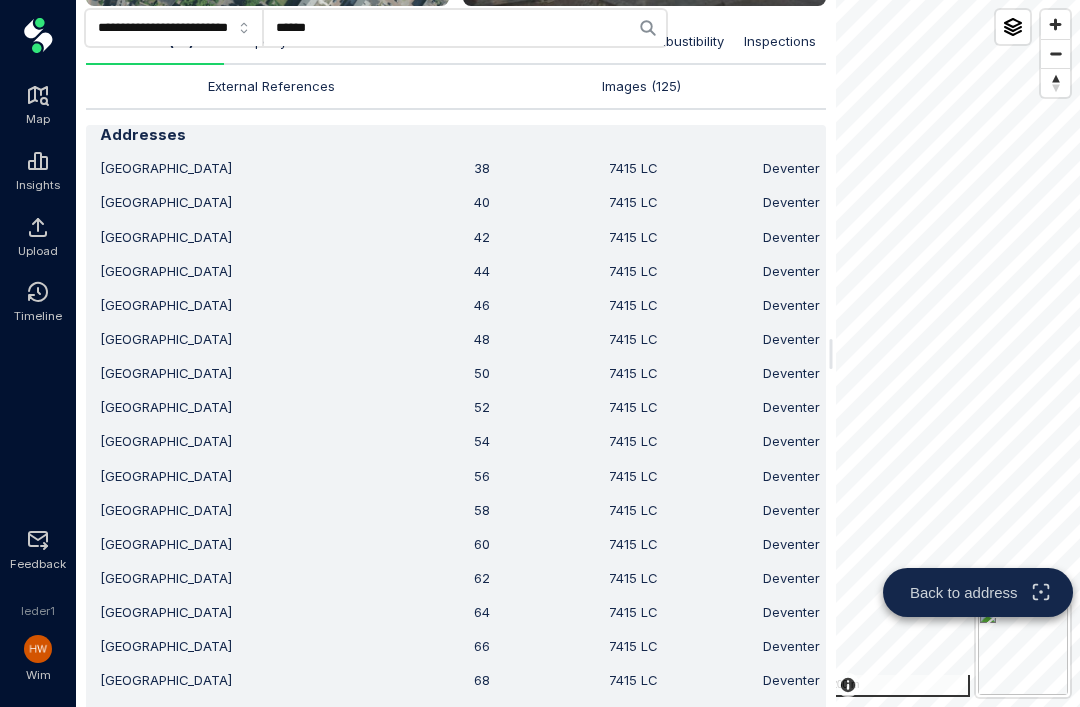 click on "******" 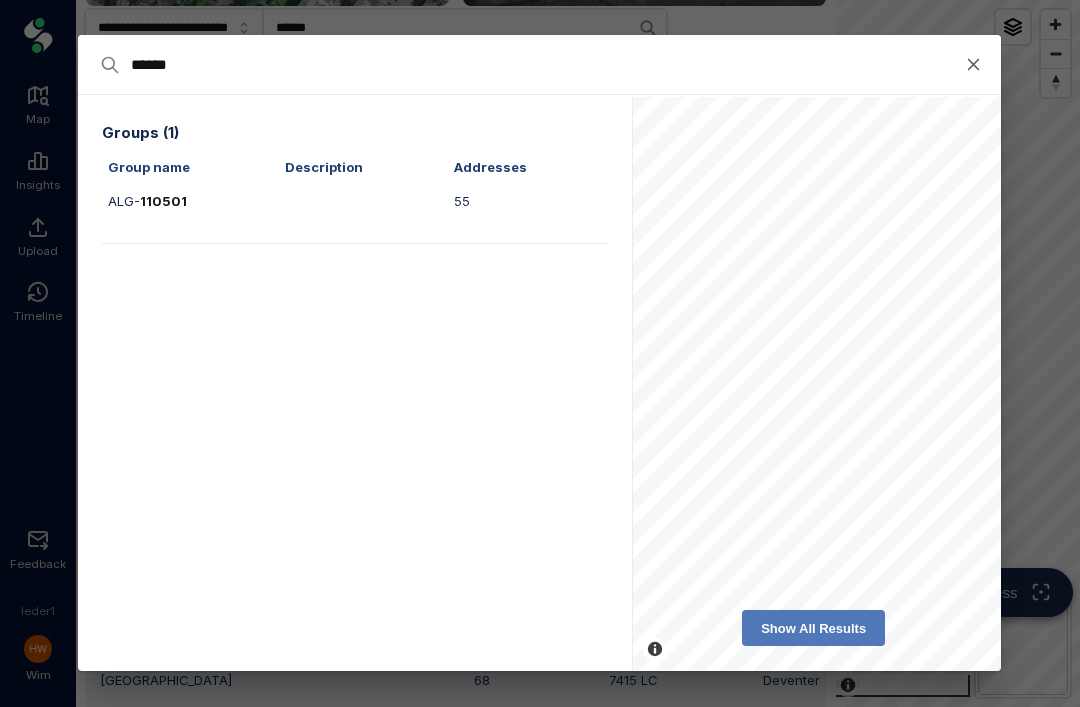 click on "110501" at bounding box center (163, 201) 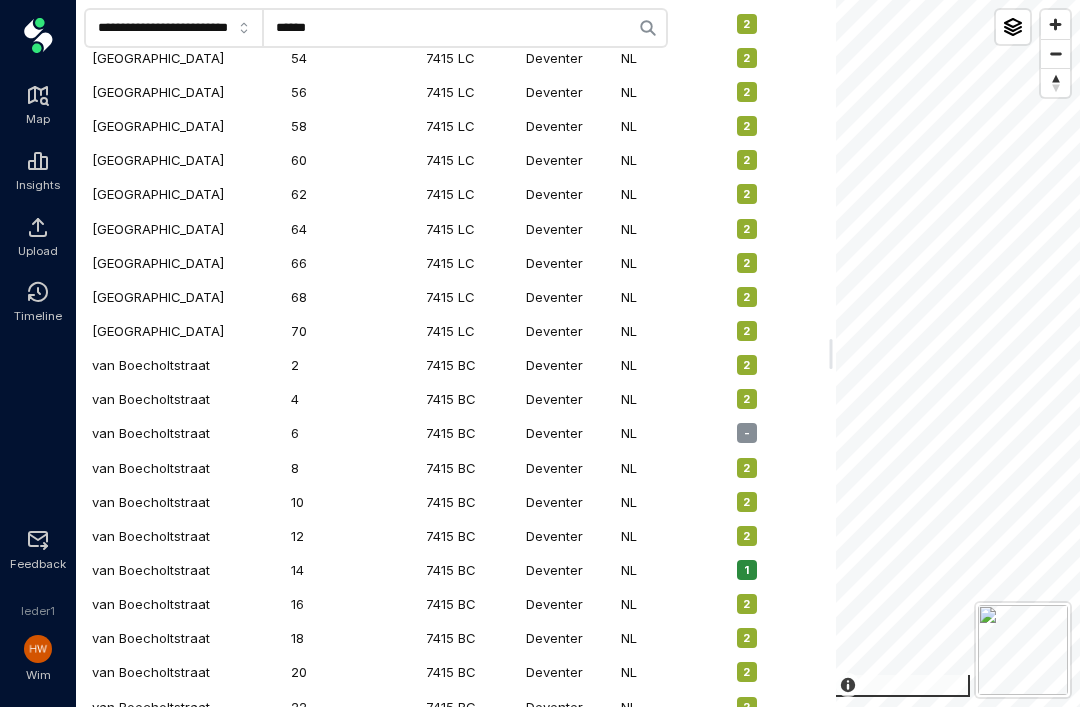 scroll, scrollTop: 1077, scrollLeft: 0, axis: vertical 